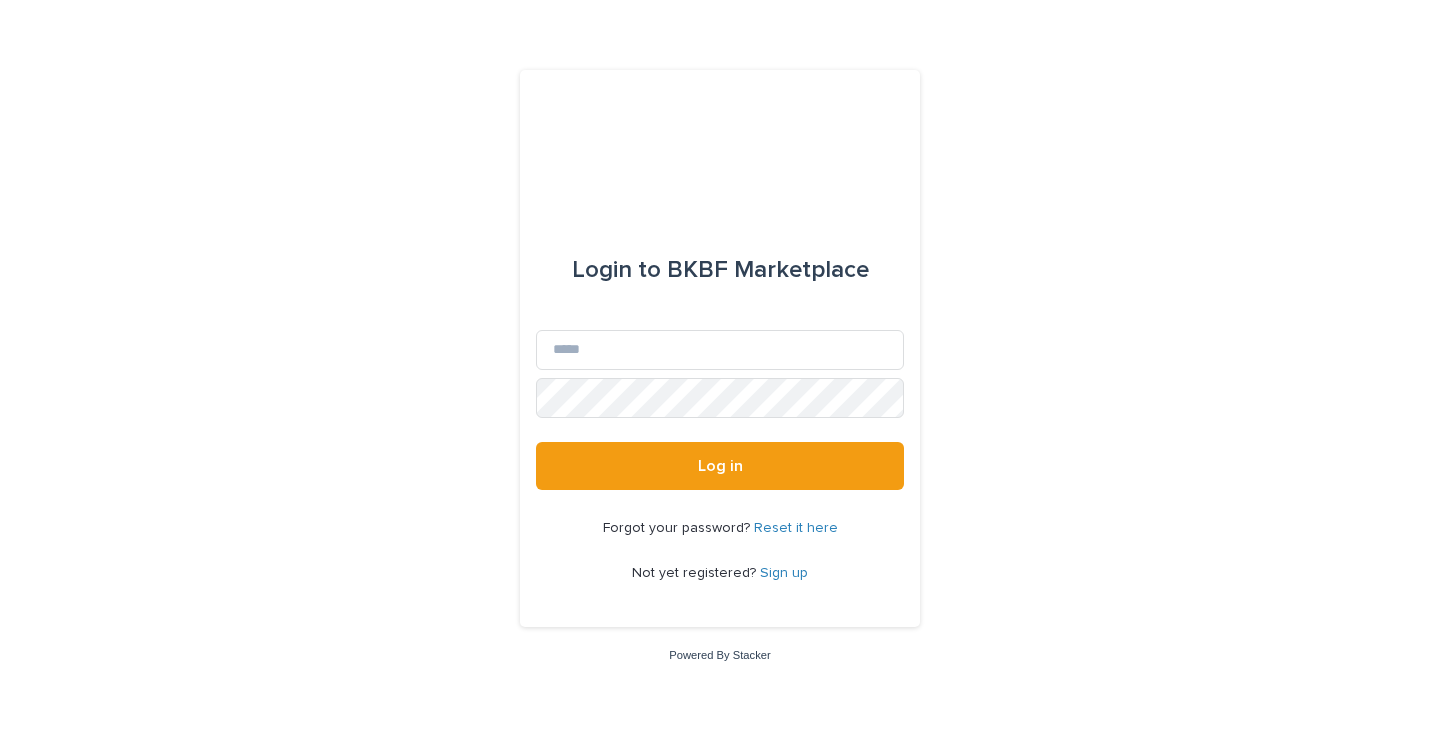 scroll, scrollTop: 0, scrollLeft: 0, axis: both 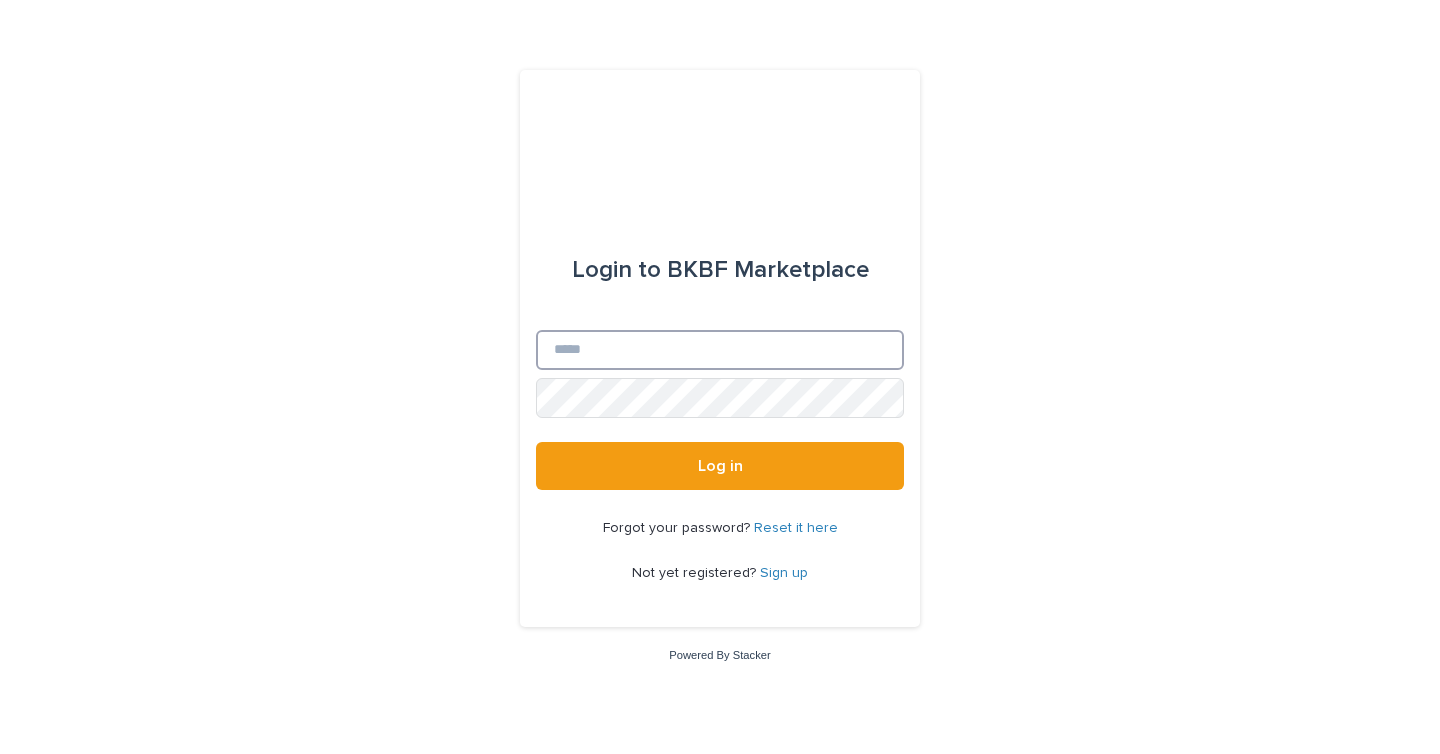 click on "Email" at bounding box center [720, 350] 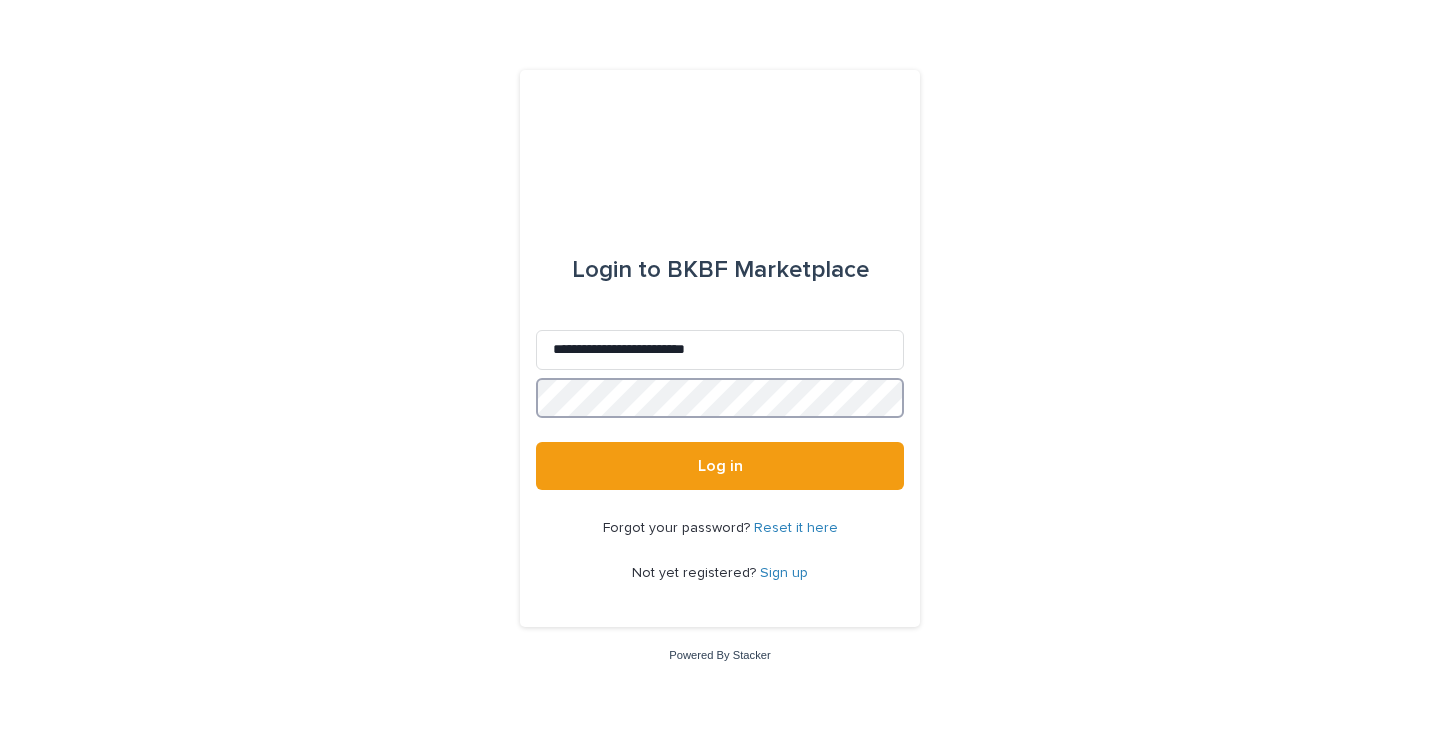 click on "Log in" at bounding box center [720, 466] 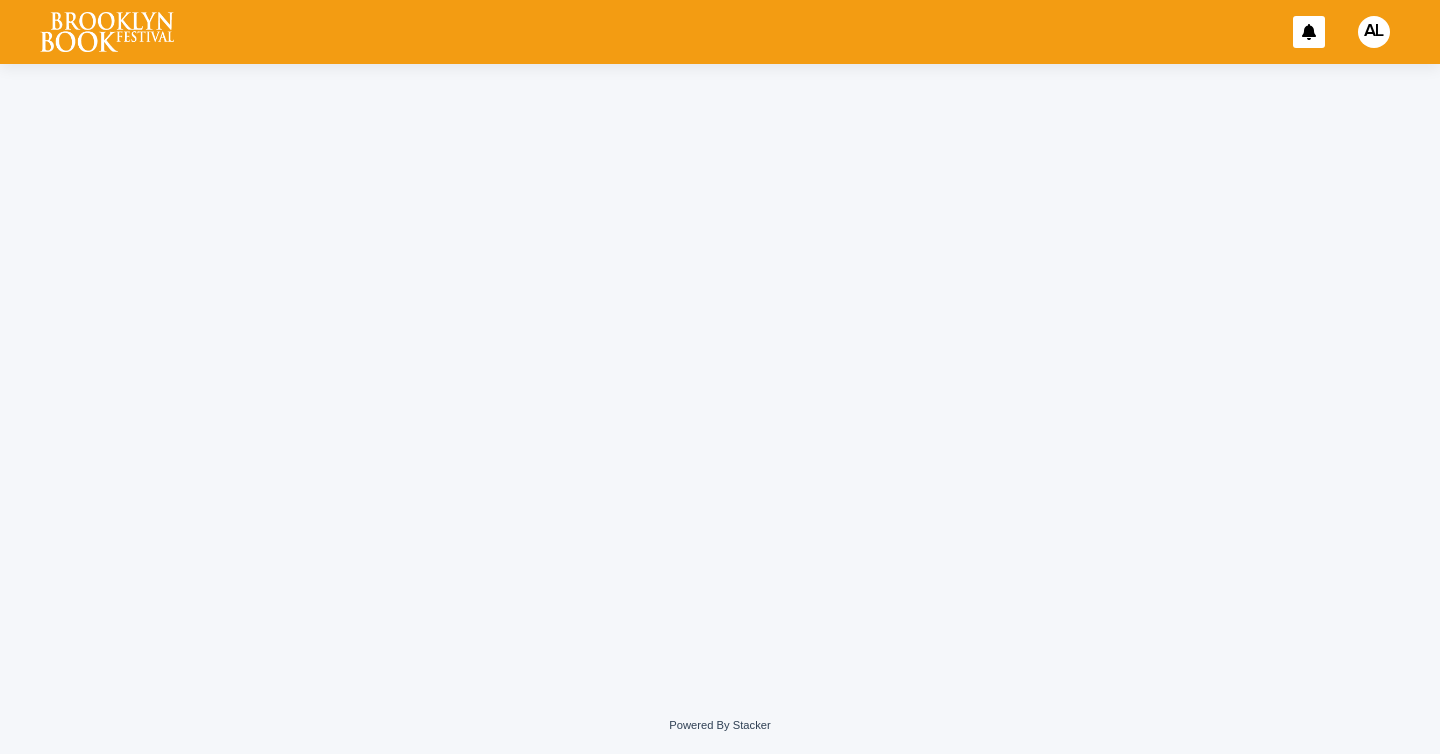 scroll, scrollTop: 0, scrollLeft: 0, axis: both 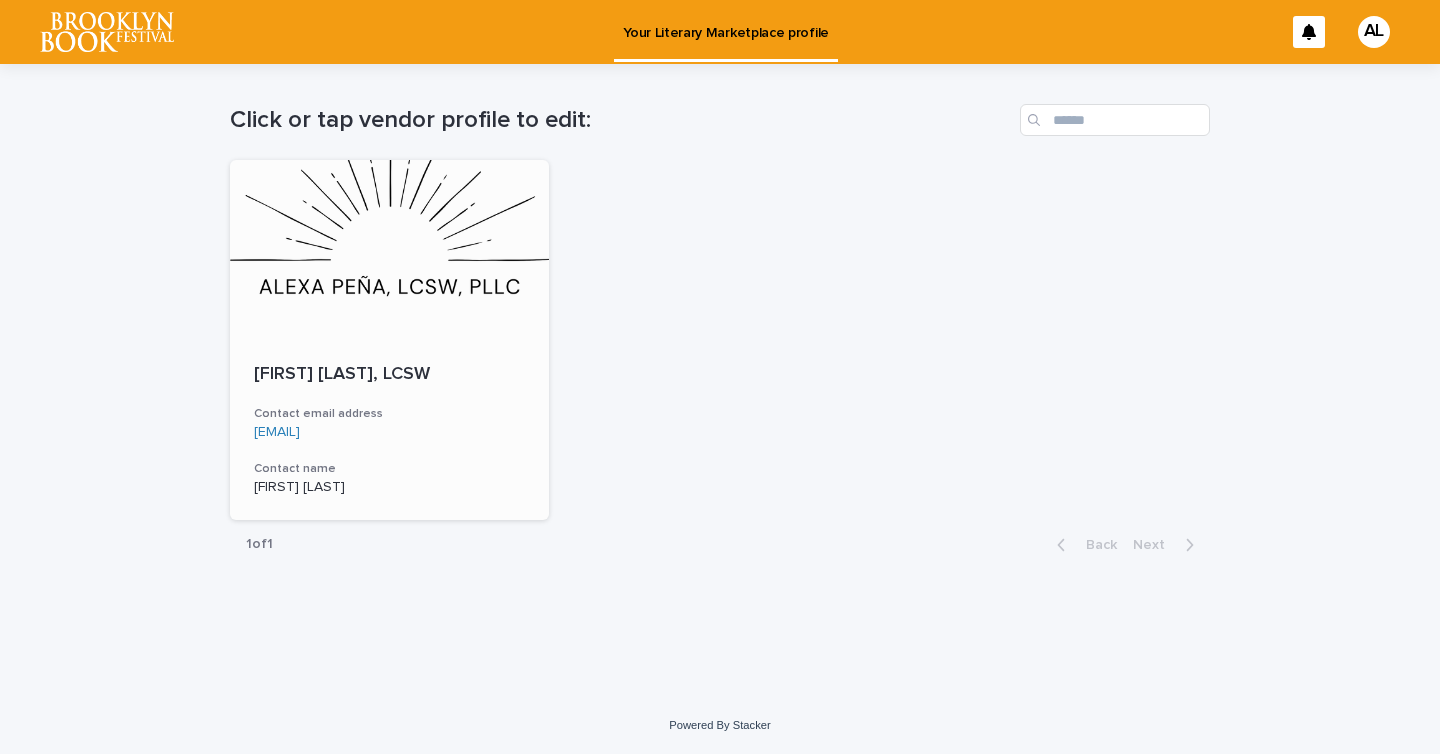 click at bounding box center [389, 250] 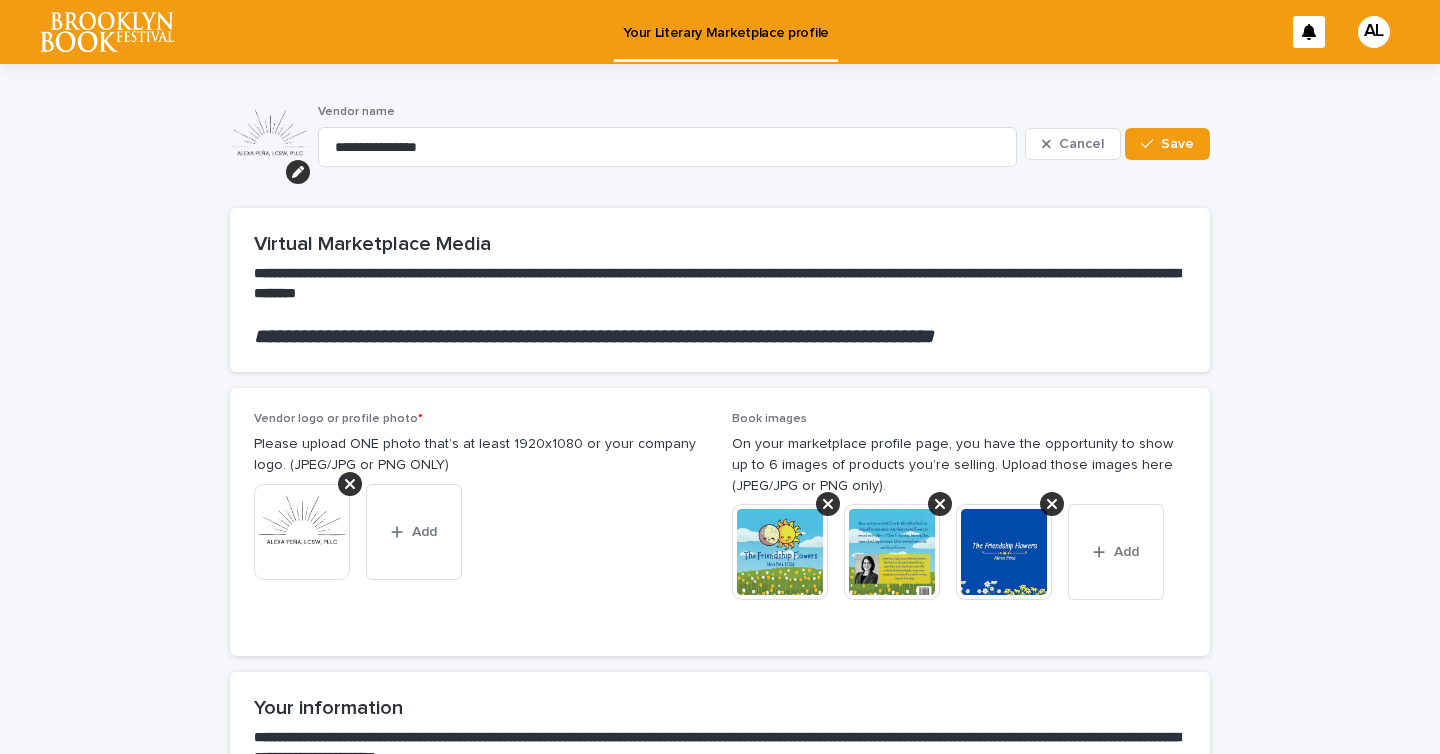 click at bounding box center (780, 552) 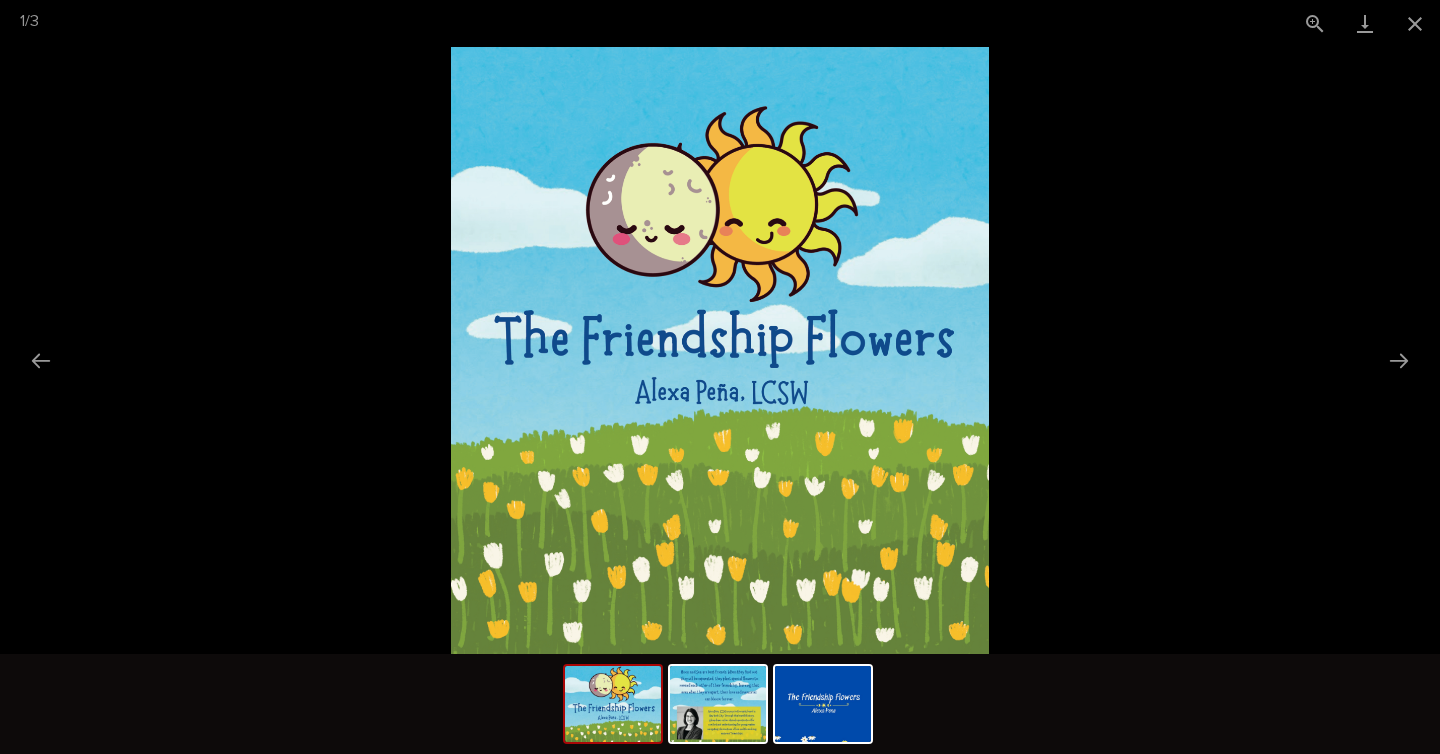 click at bounding box center (720, 350) 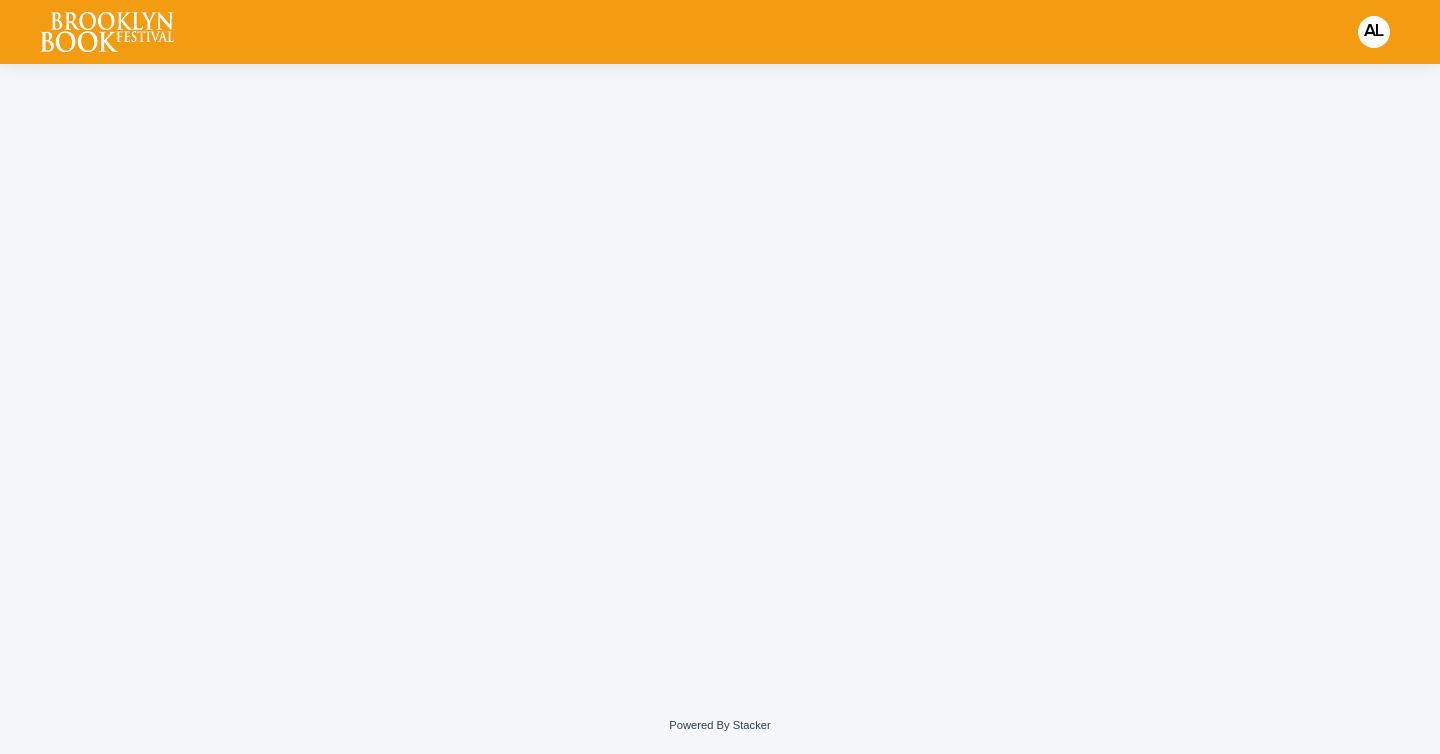 scroll, scrollTop: 0, scrollLeft: 0, axis: both 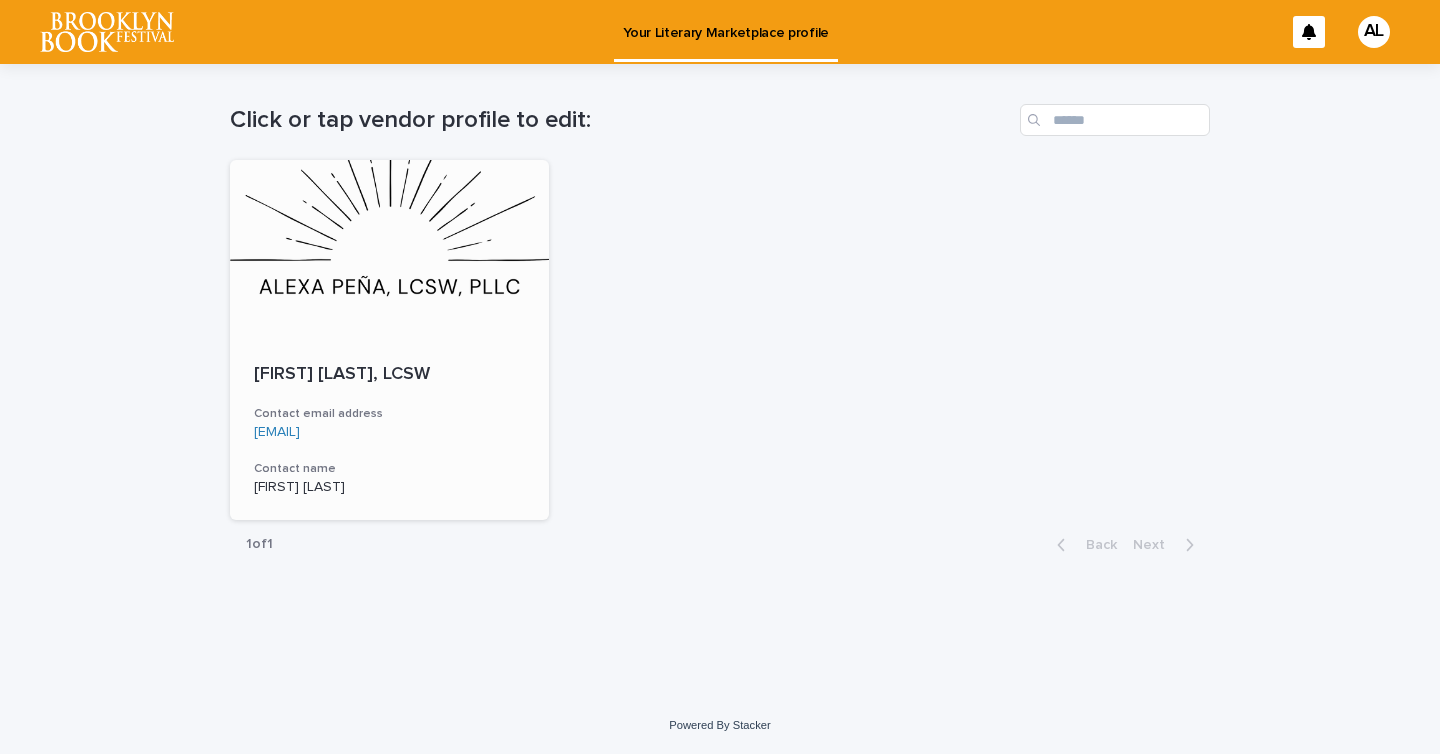 click at bounding box center (389, 250) 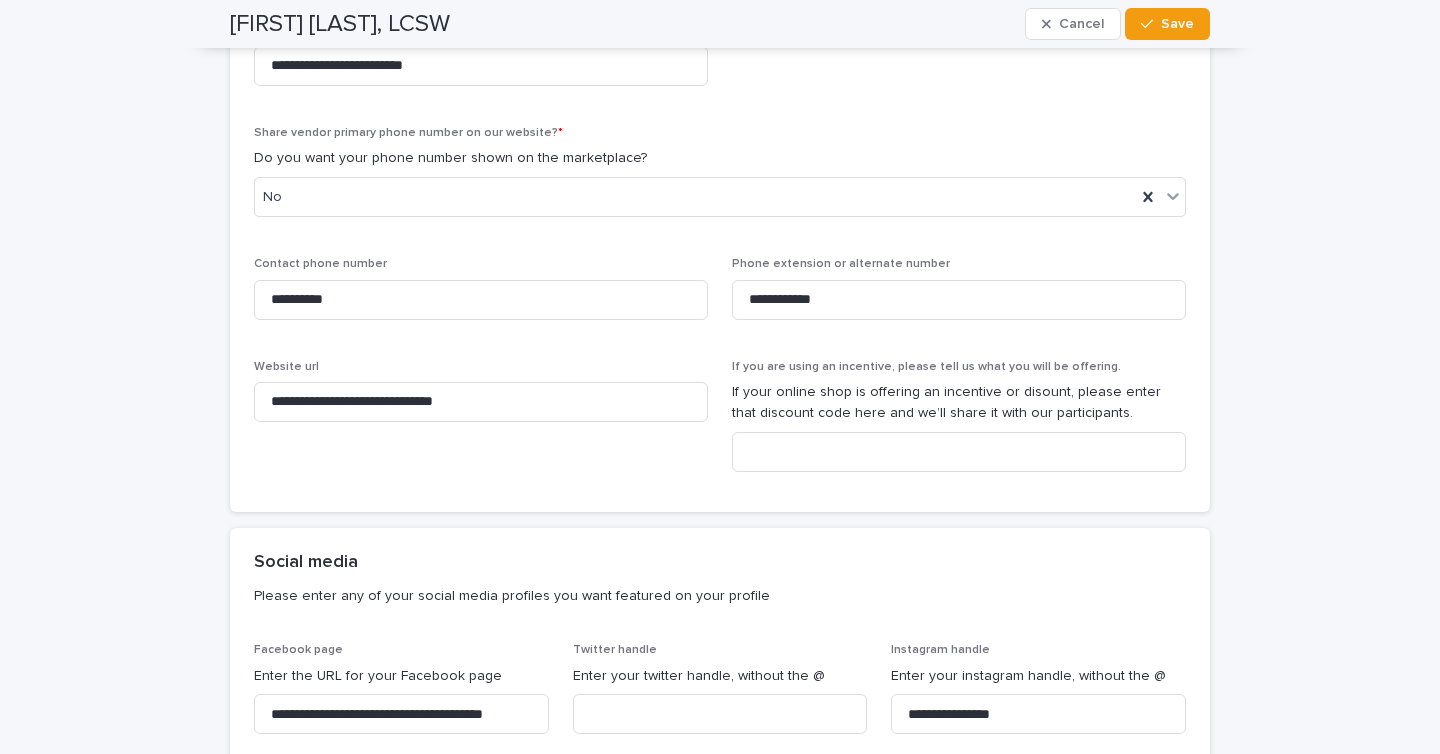 scroll, scrollTop: 909, scrollLeft: 0, axis: vertical 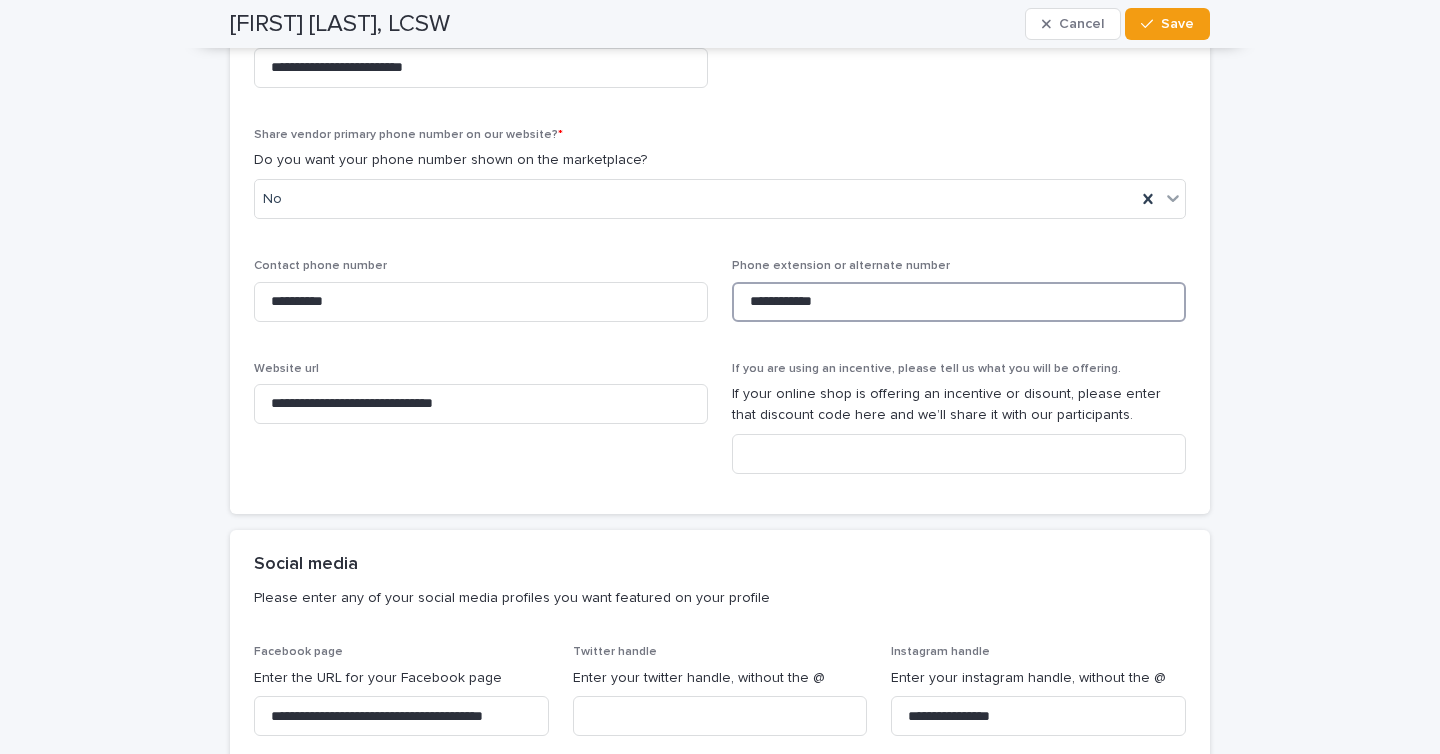 click on "**********" at bounding box center [959, 302] 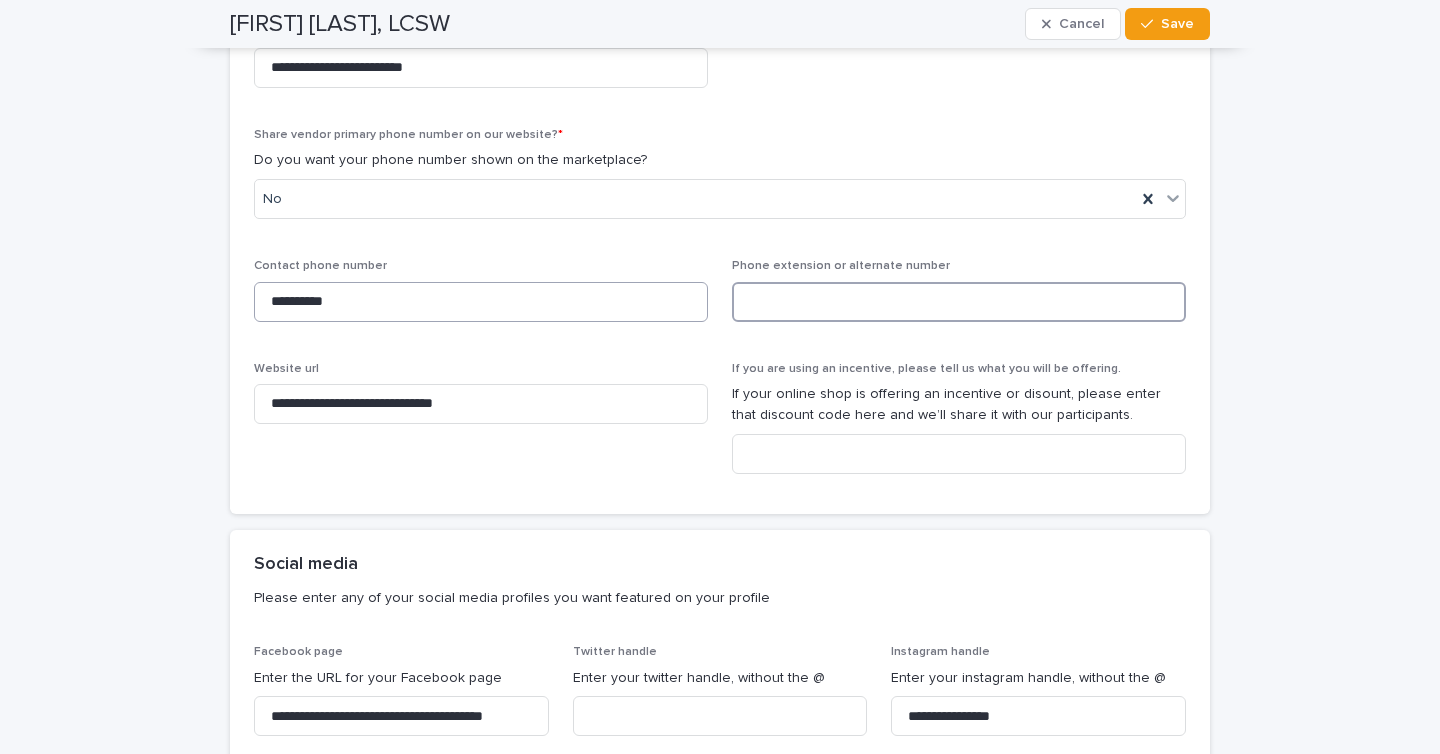type 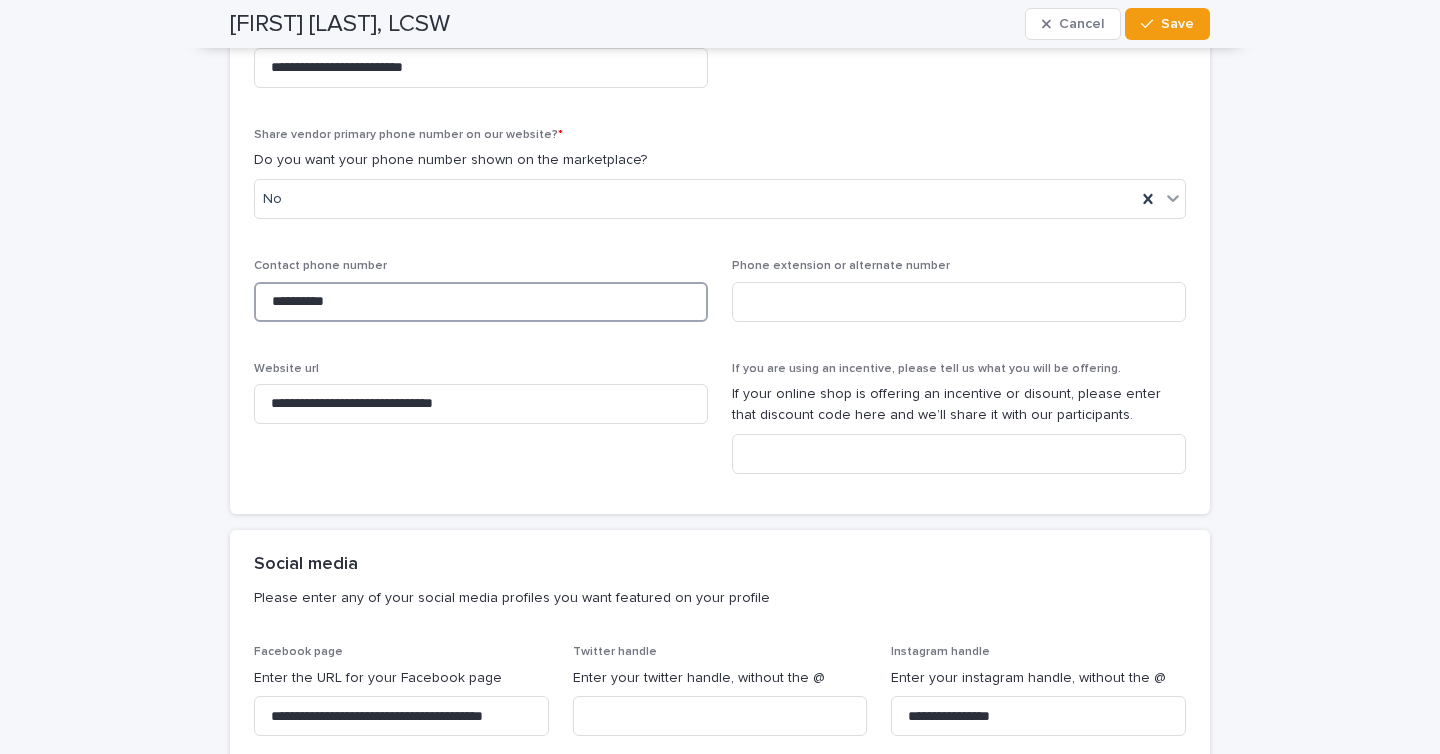 click on "**********" at bounding box center (481, 302) 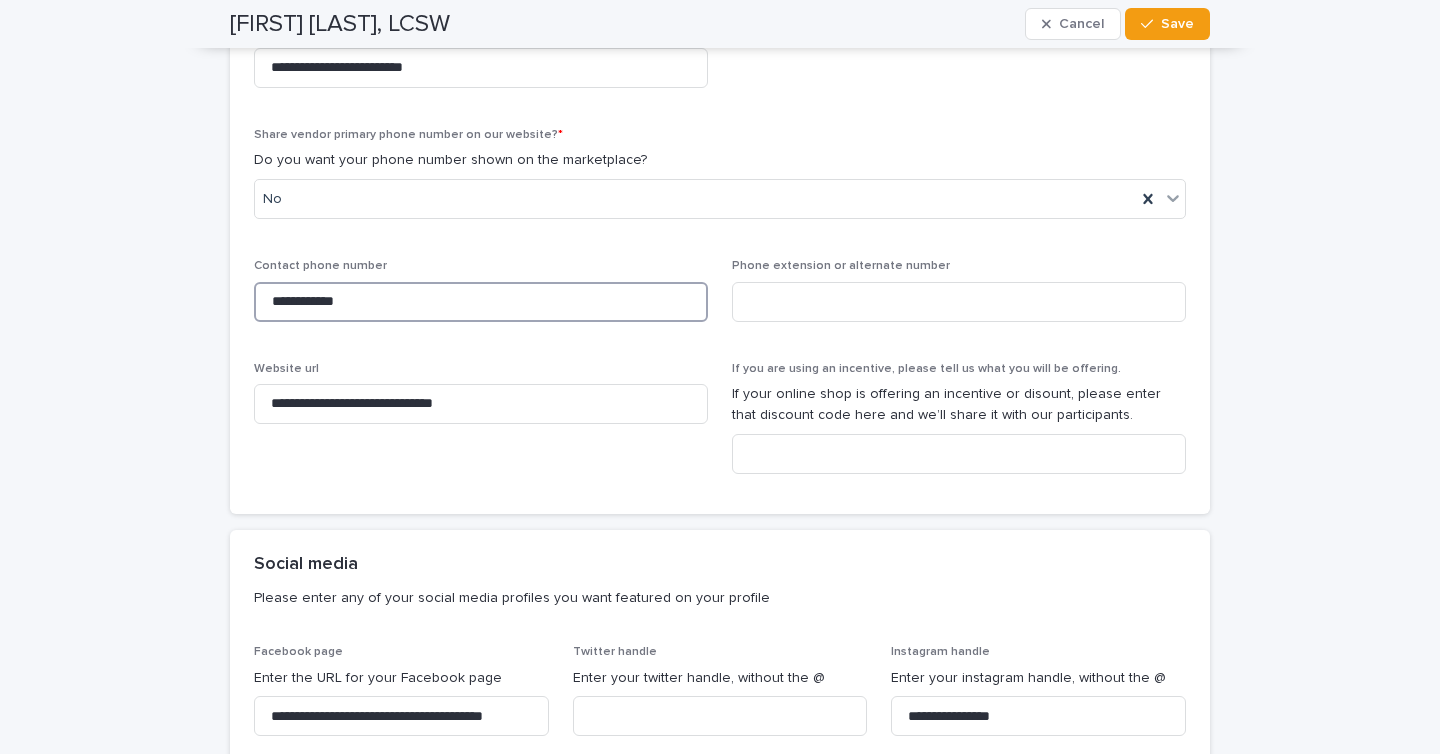 type on "**********" 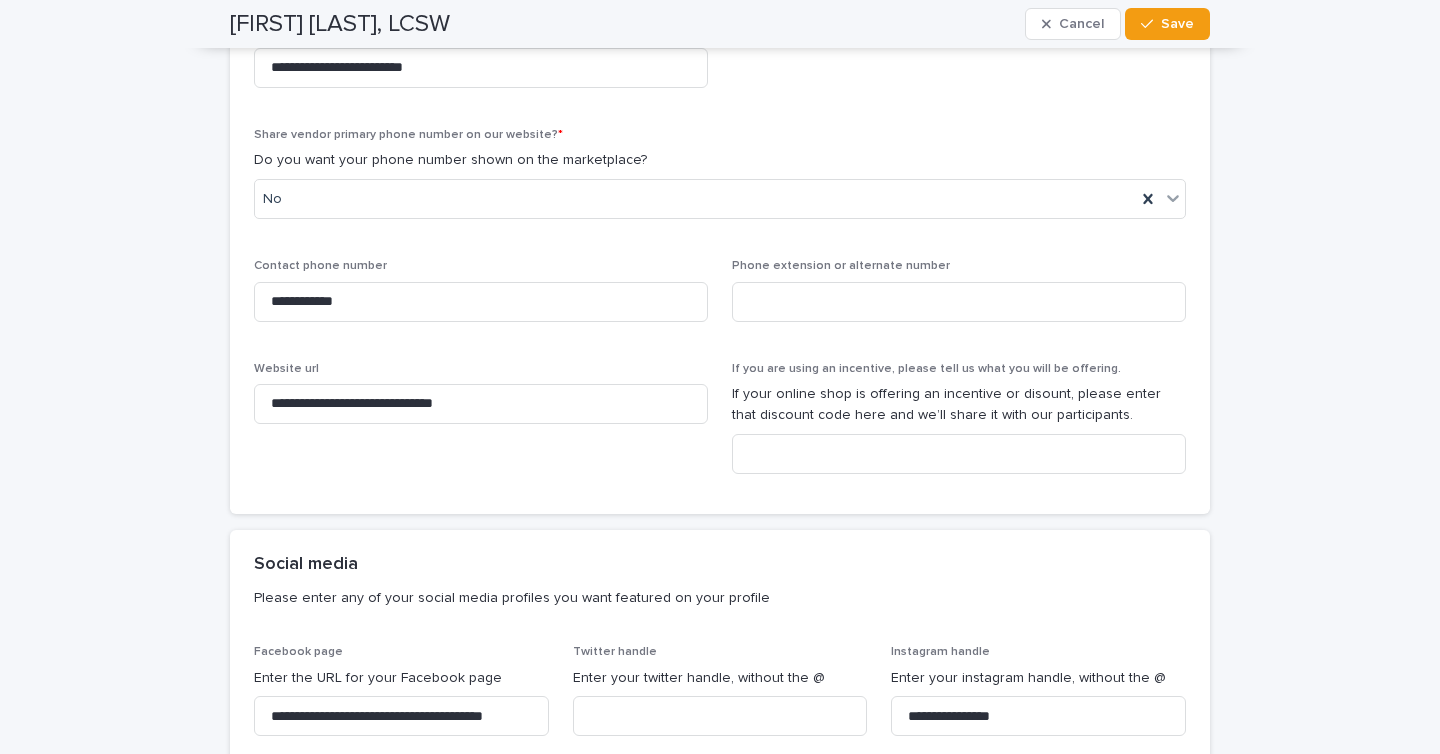 click on "**********" at bounding box center [720, 206] 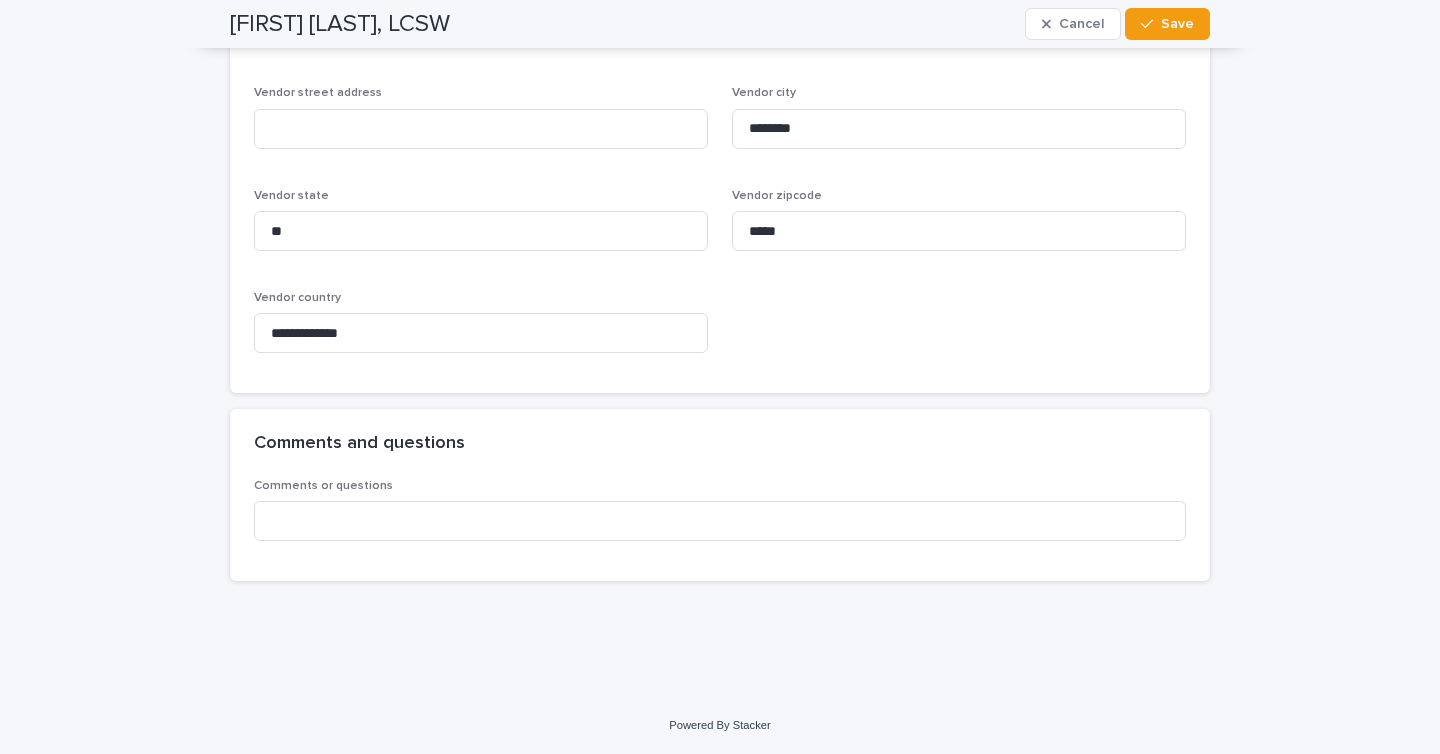 scroll, scrollTop: 0, scrollLeft: 0, axis: both 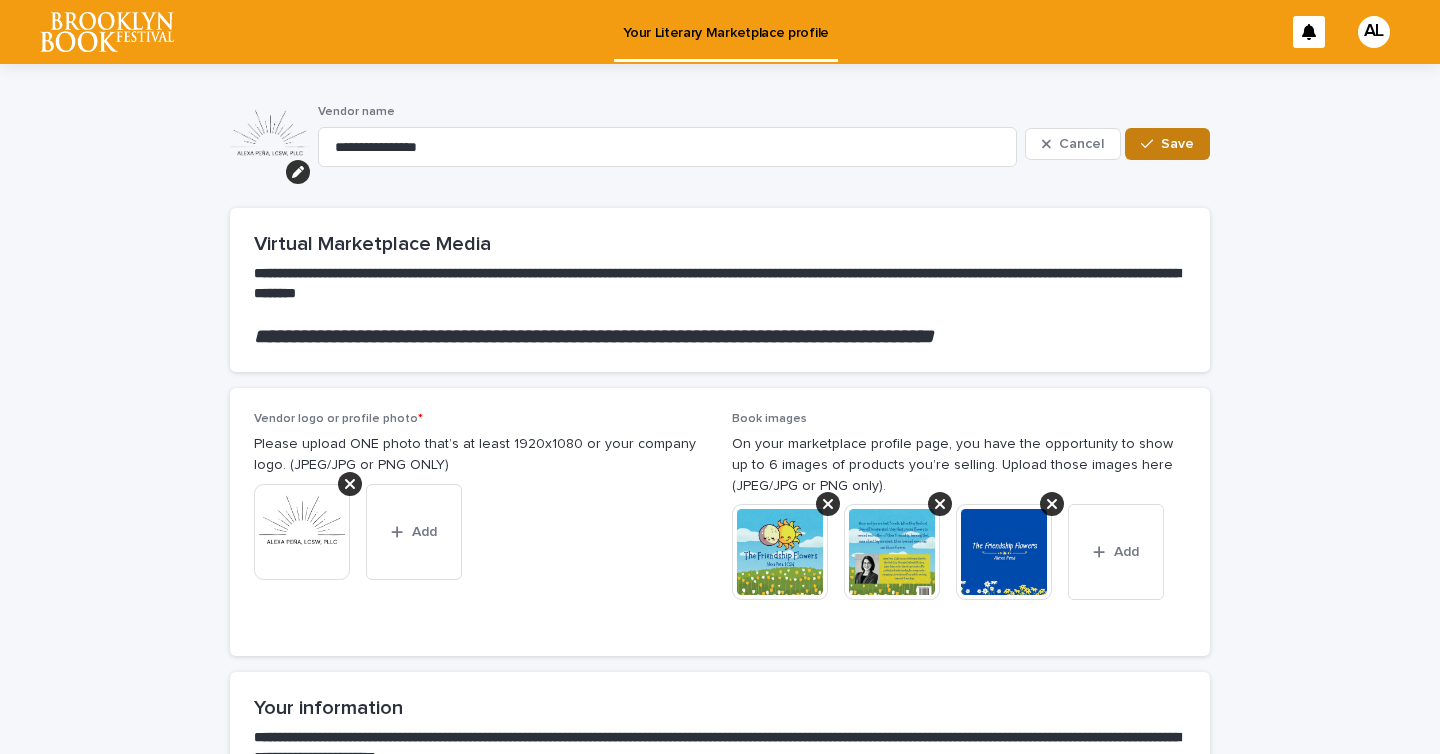 click 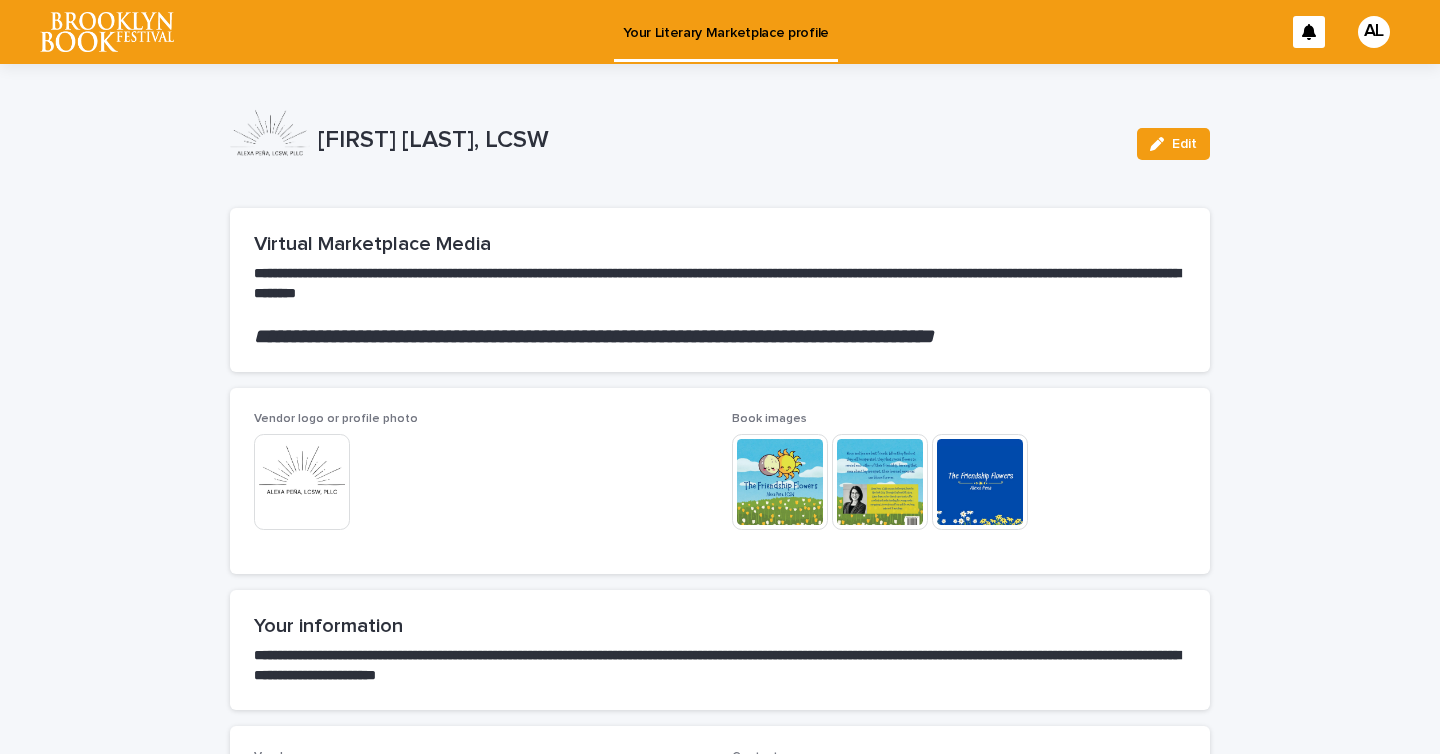 click at bounding box center [780, 482] 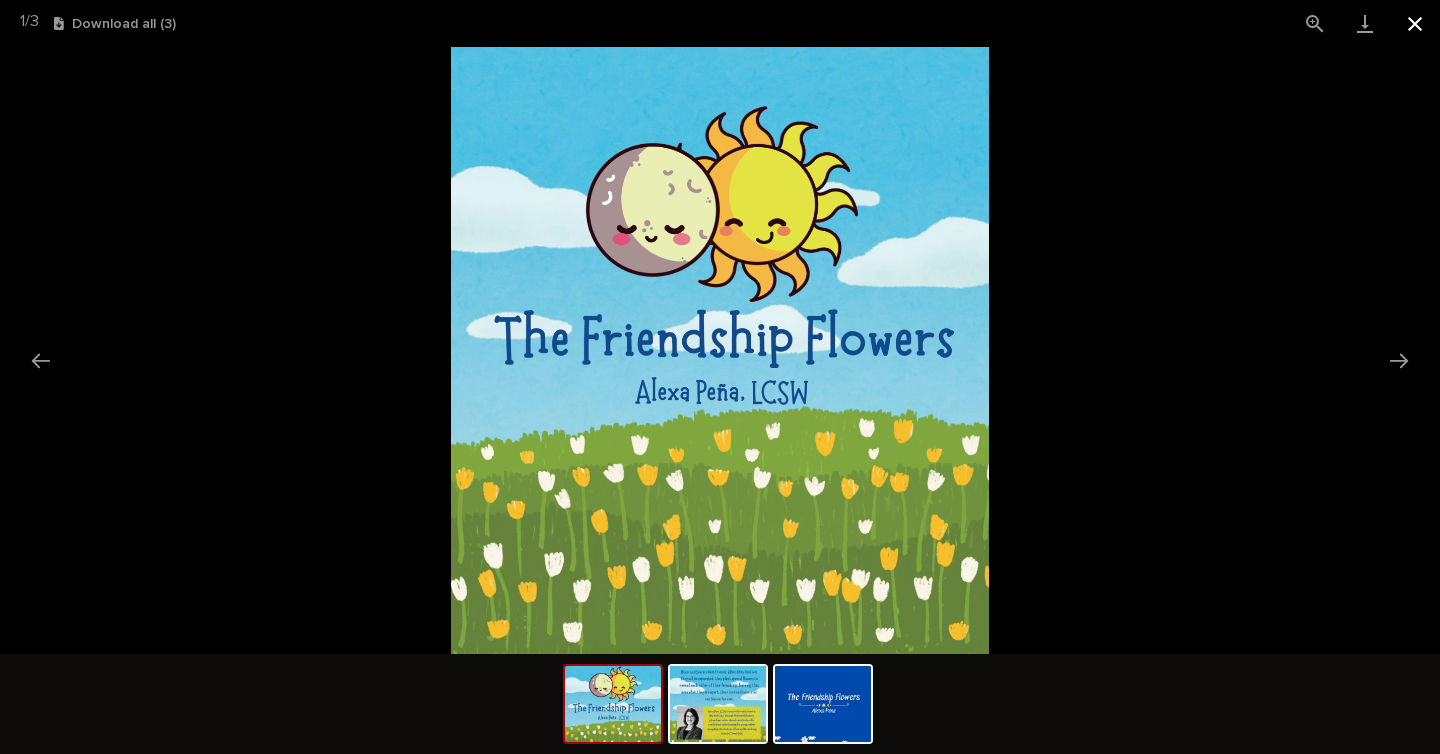 click at bounding box center [1415, 23] 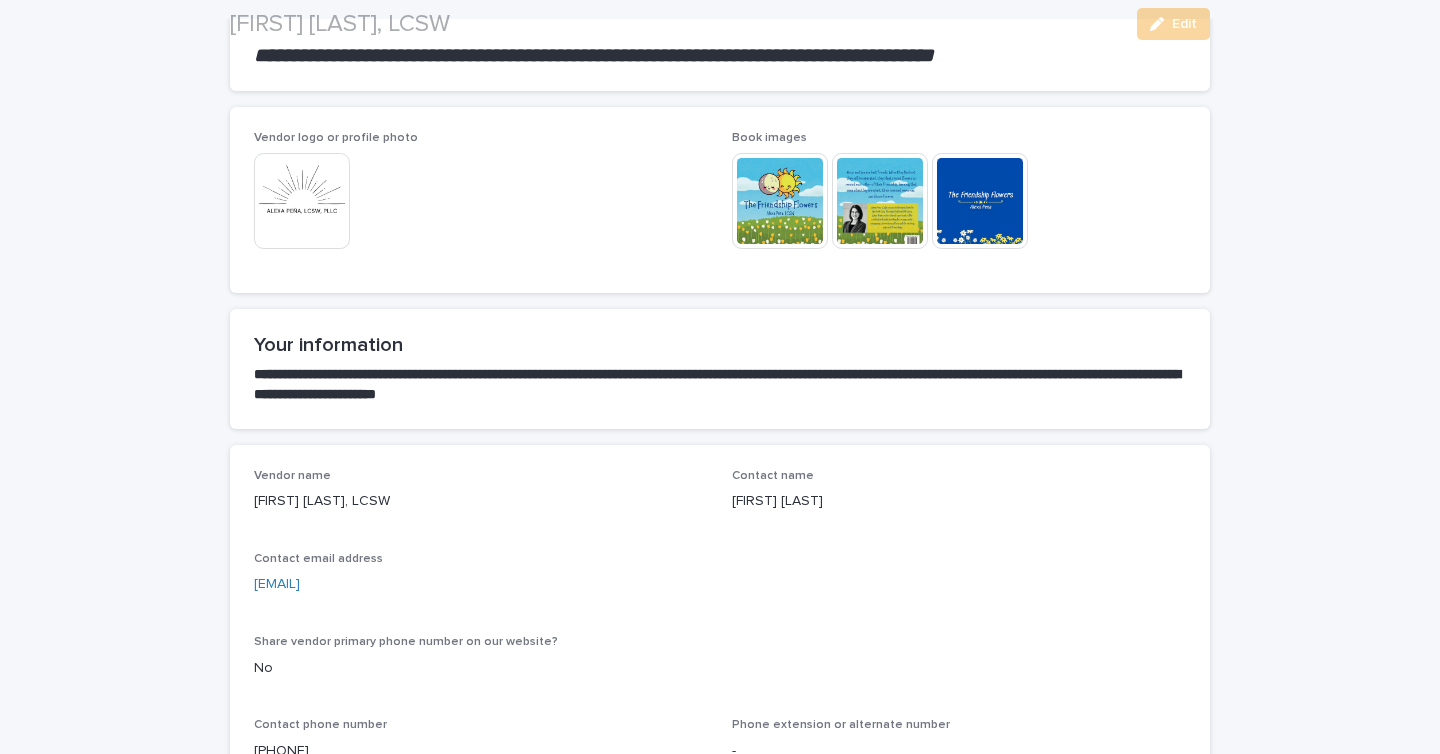 scroll, scrollTop: 289, scrollLeft: 0, axis: vertical 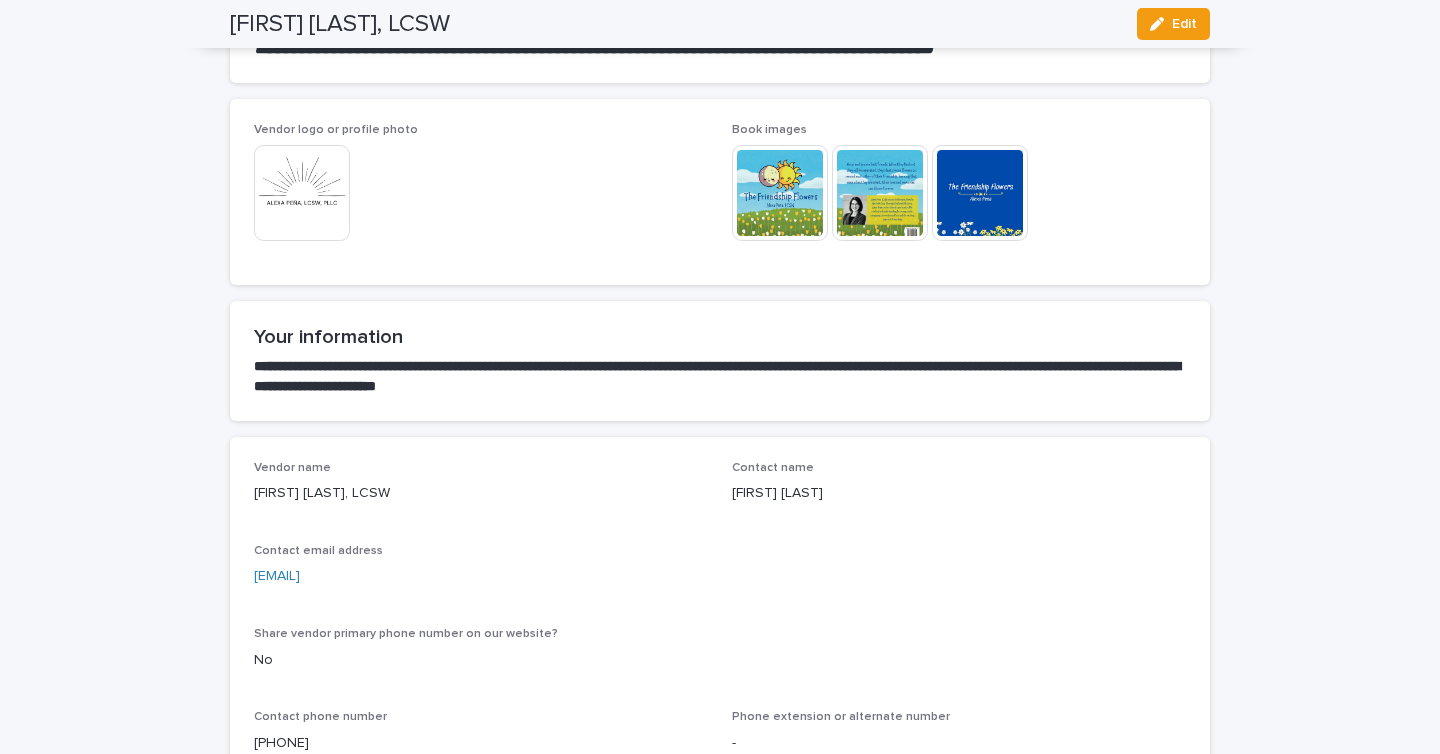click at bounding box center [302, 193] 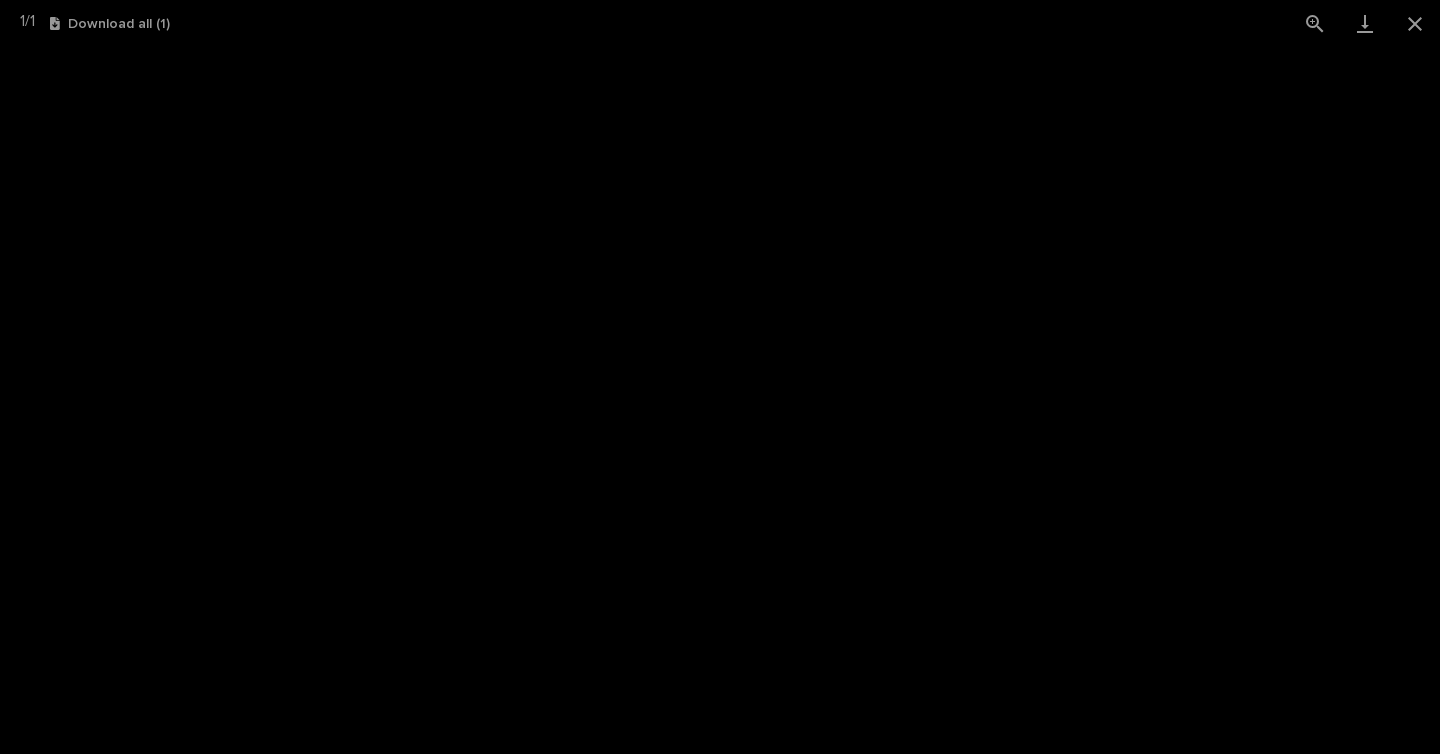 click at bounding box center (720, 400) 